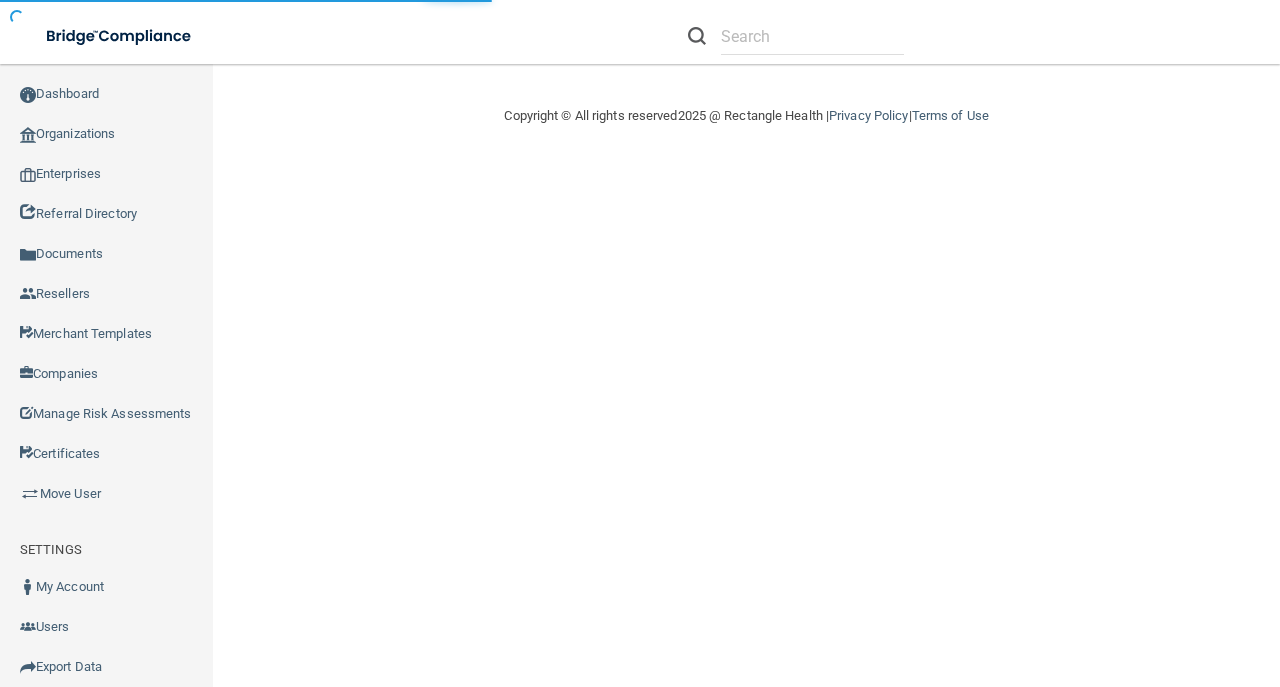 scroll, scrollTop: 0, scrollLeft: 0, axis: both 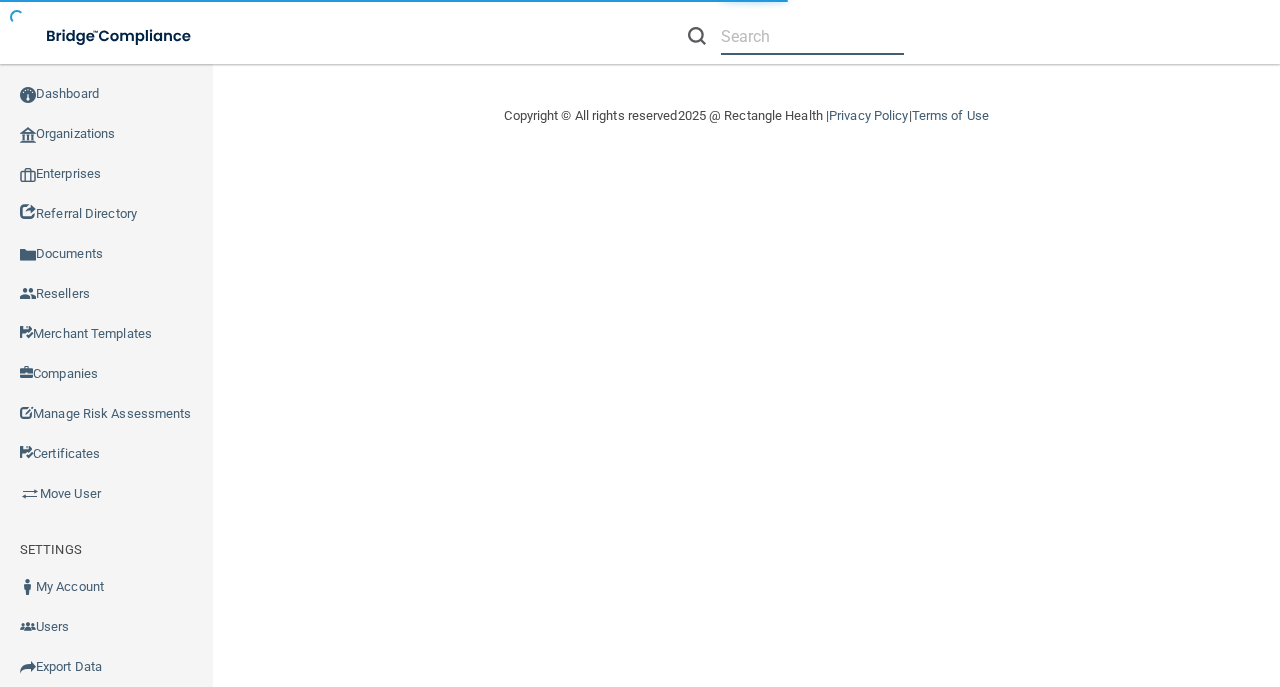 click at bounding box center (812, 36) 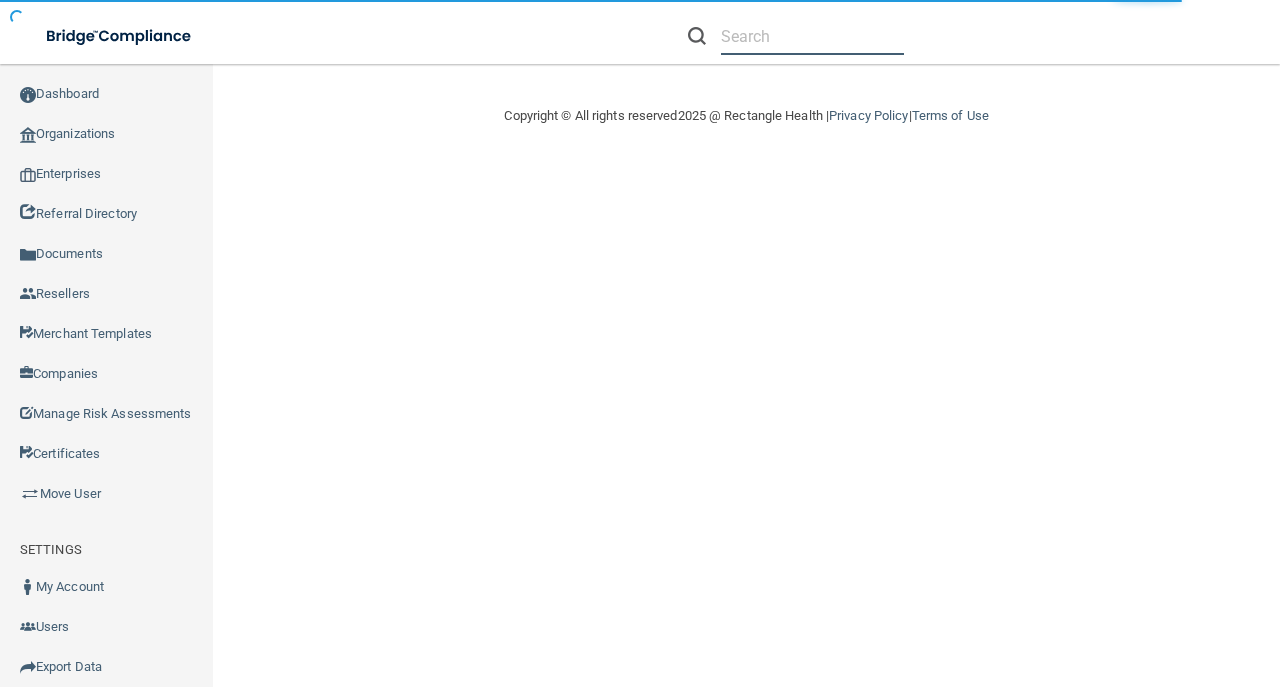 paste on "[EMAIL_ADDRESS][DOMAIN_NAME]" 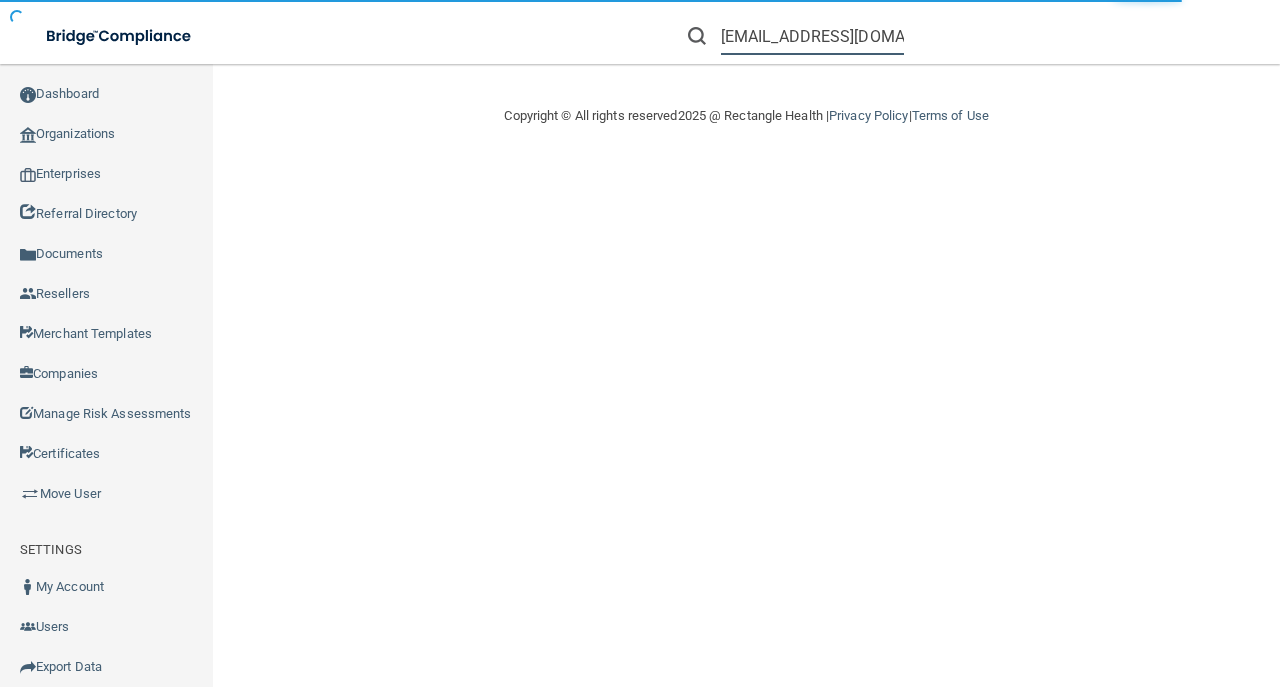 scroll, scrollTop: 0, scrollLeft: 106, axis: horizontal 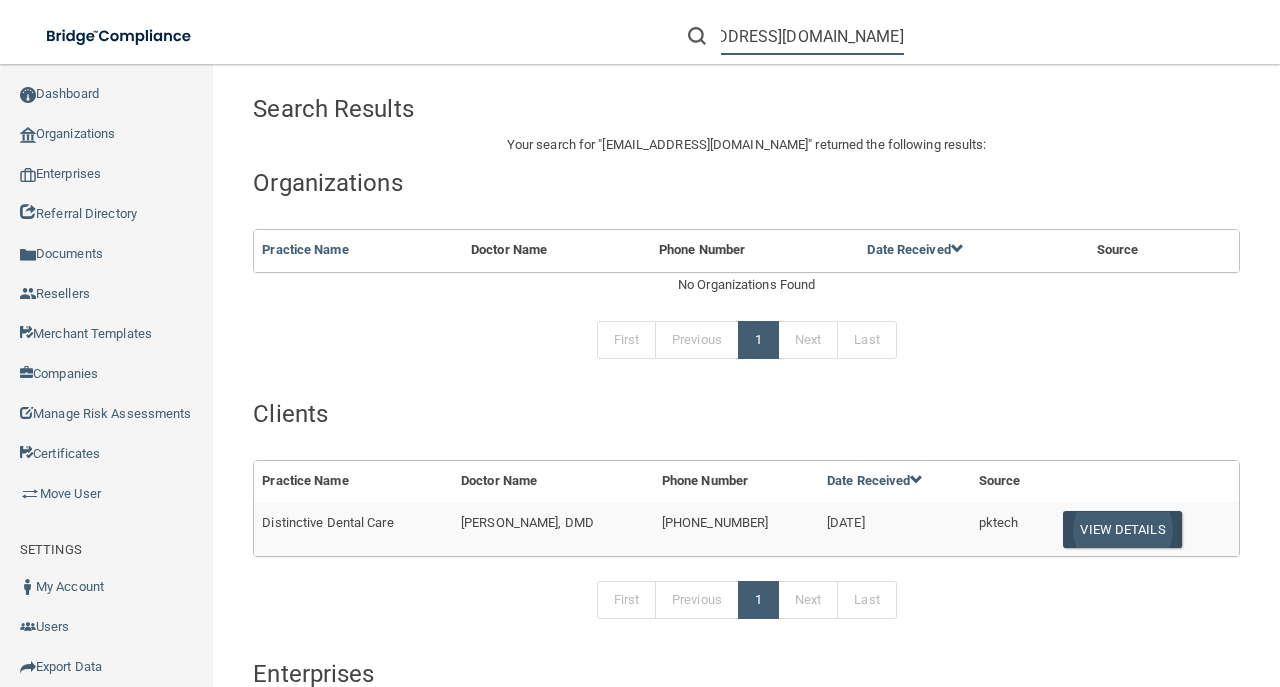 type on "[EMAIL_ADDRESS][DOMAIN_NAME]" 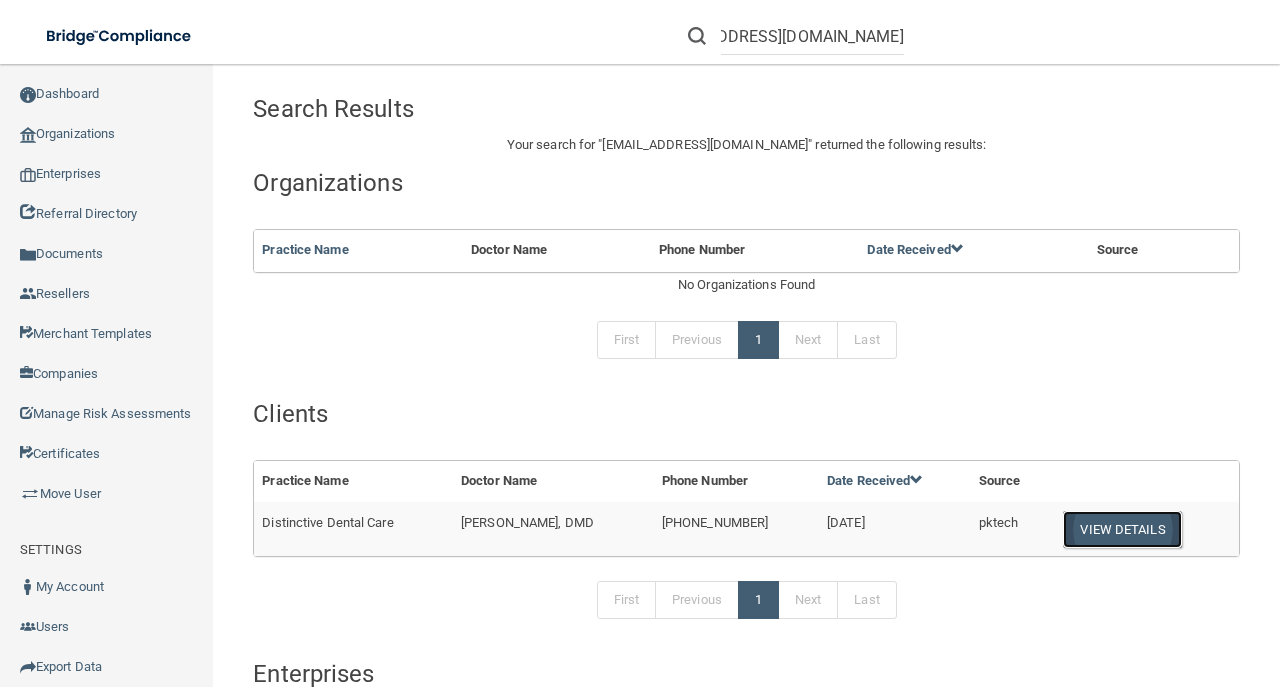 scroll, scrollTop: 0, scrollLeft: 0, axis: both 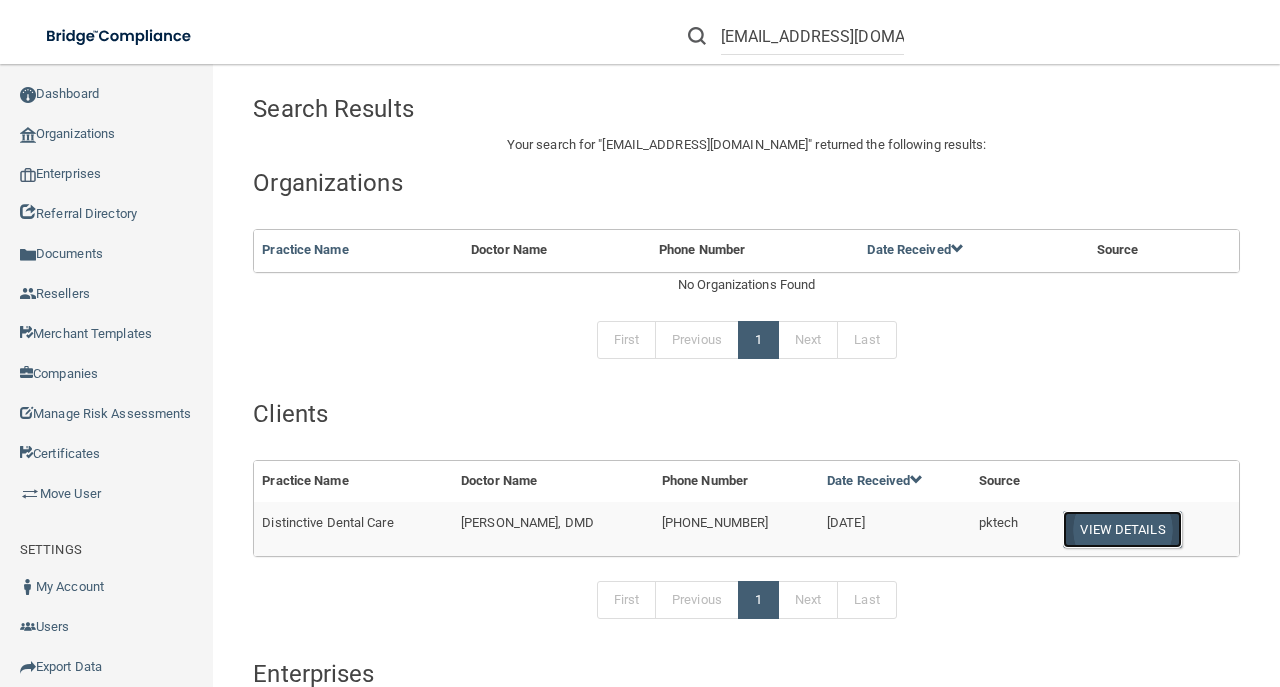 click on "View Details" at bounding box center [1122, 529] 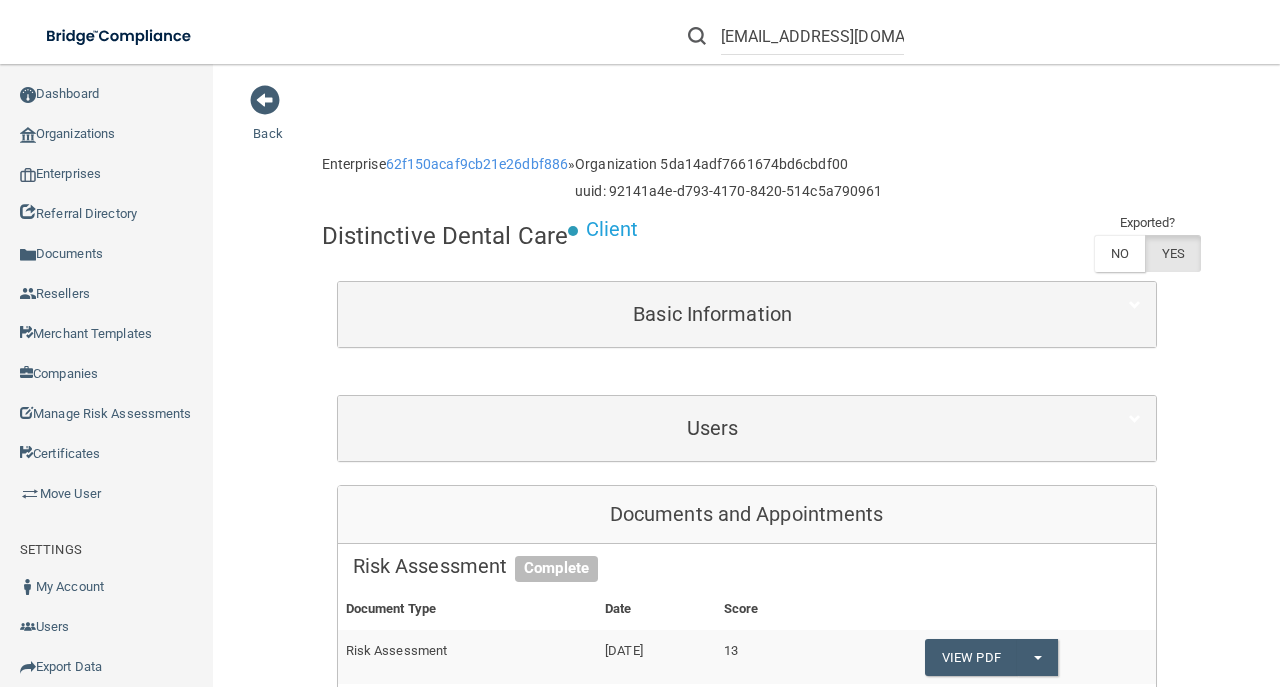 click on "Users" at bounding box center (747, 428) 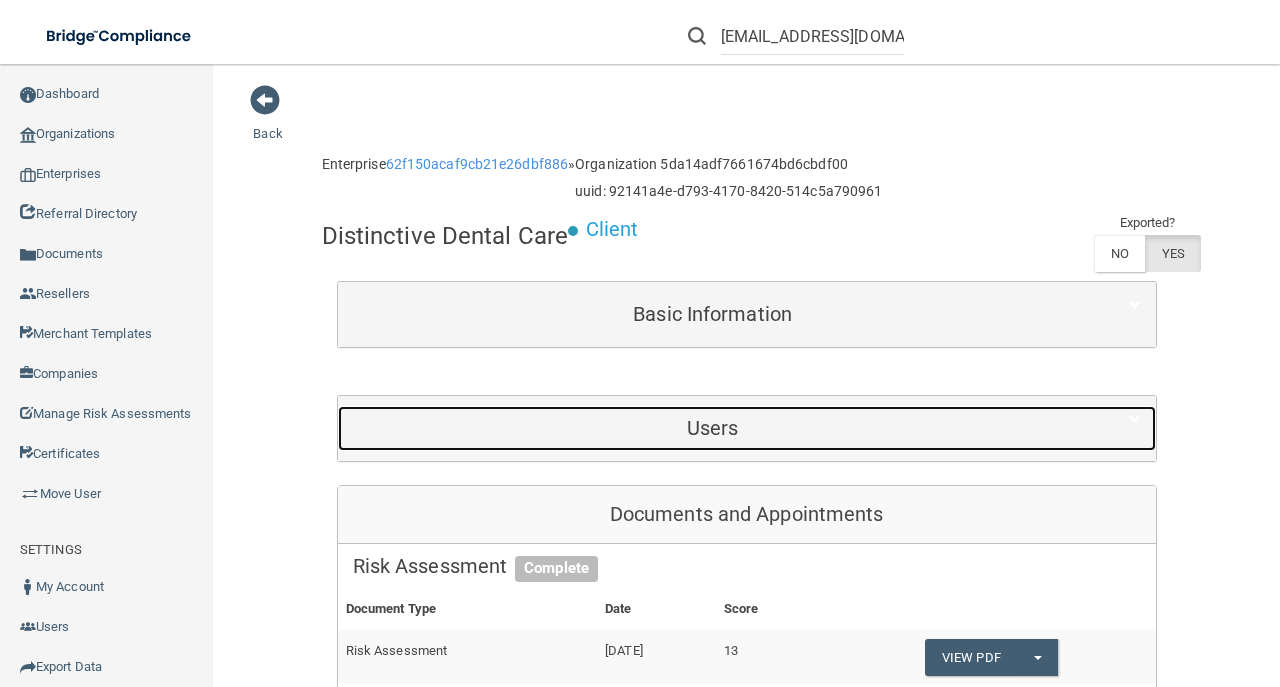 click on "Users" at bounding box center [713, 428] 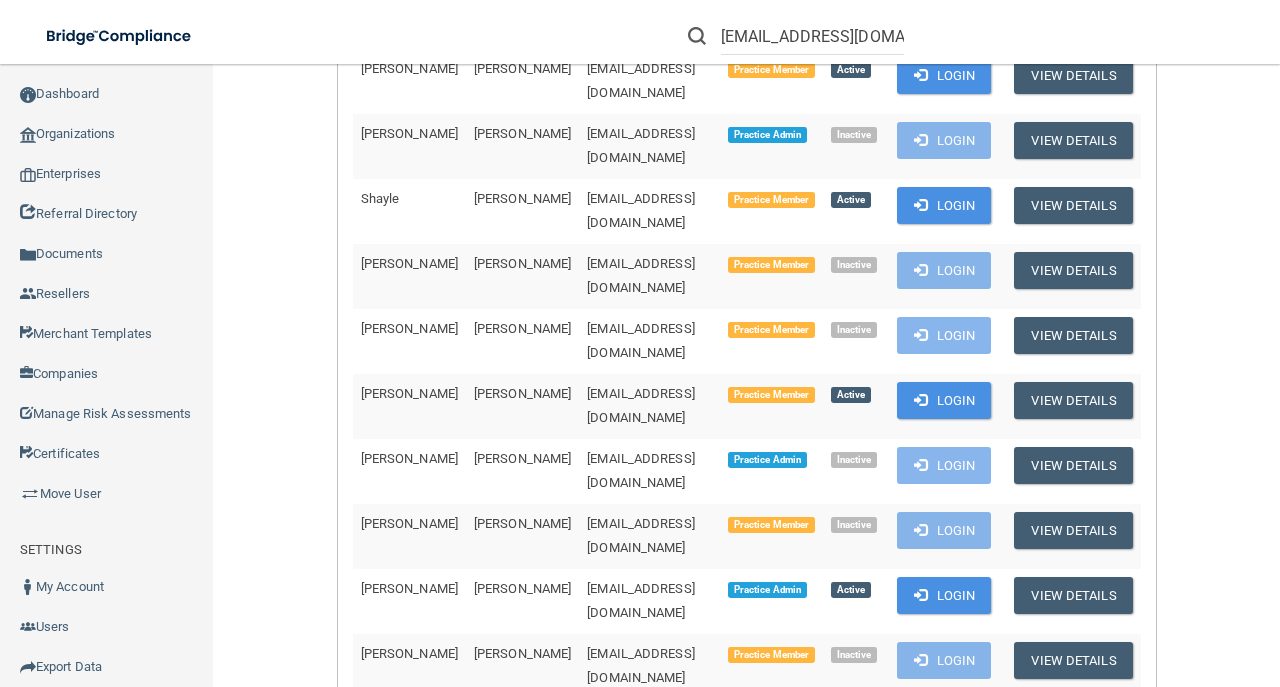 scroll, scrollTop: 1133, scrollLeft: 0, axis: vertical 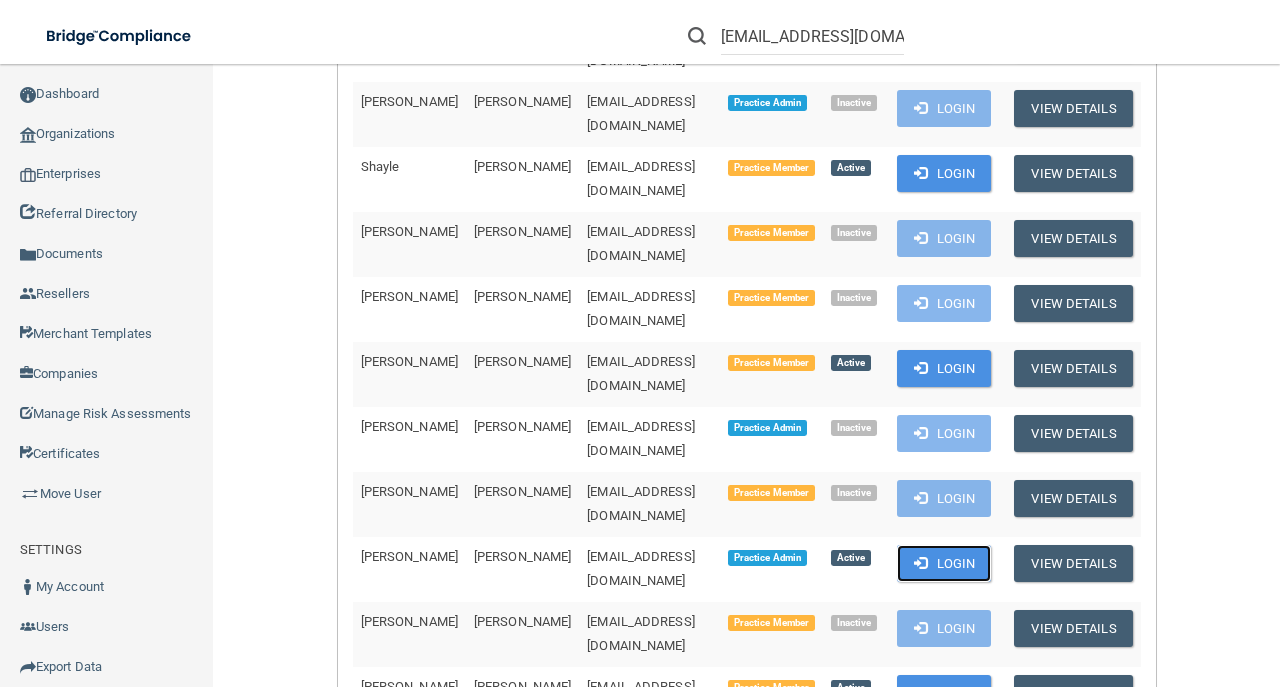 click on "Login" at bounding box center (944, 563) 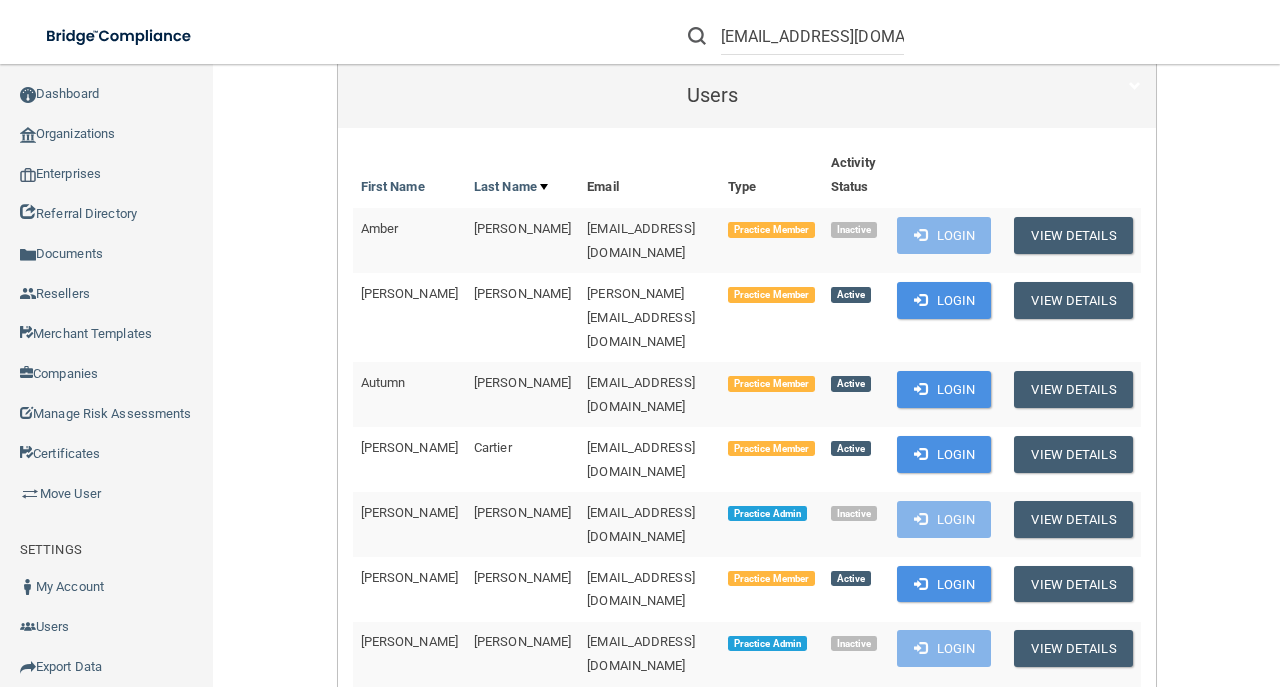 scroll, scrollTop: 66, scrollLeft: 0, axis: vertical 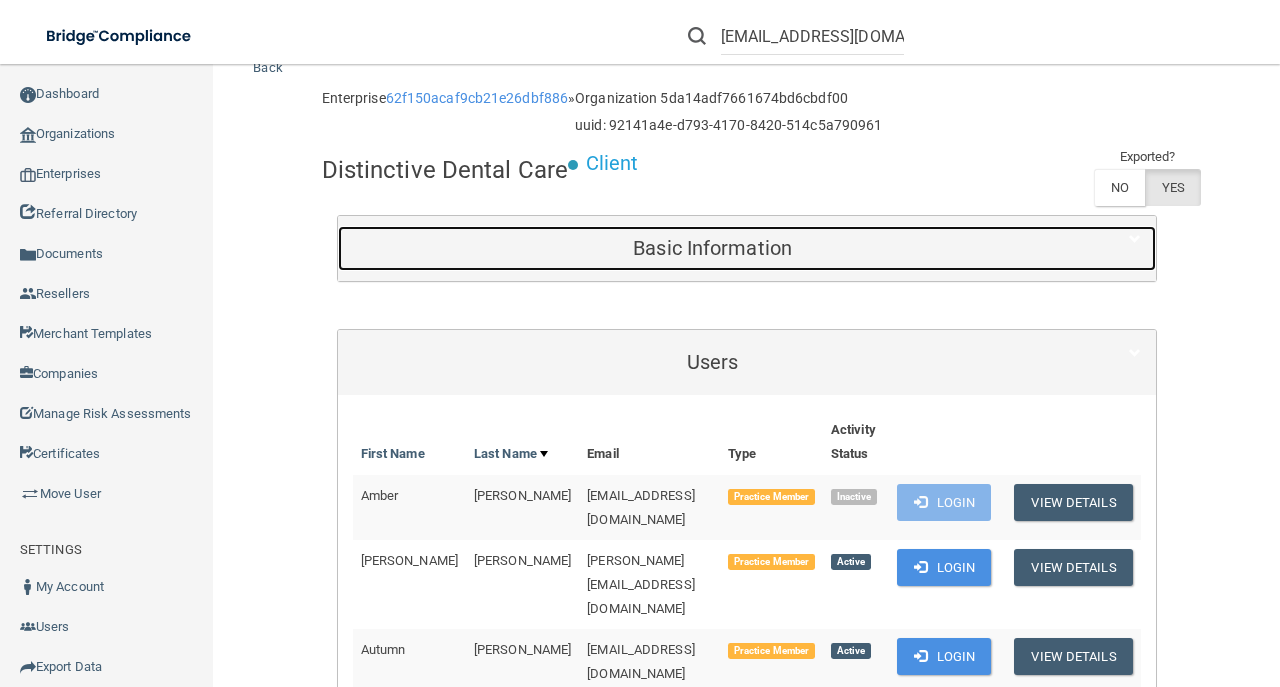 click on "Basic Information" at bounding box center [713, 248] 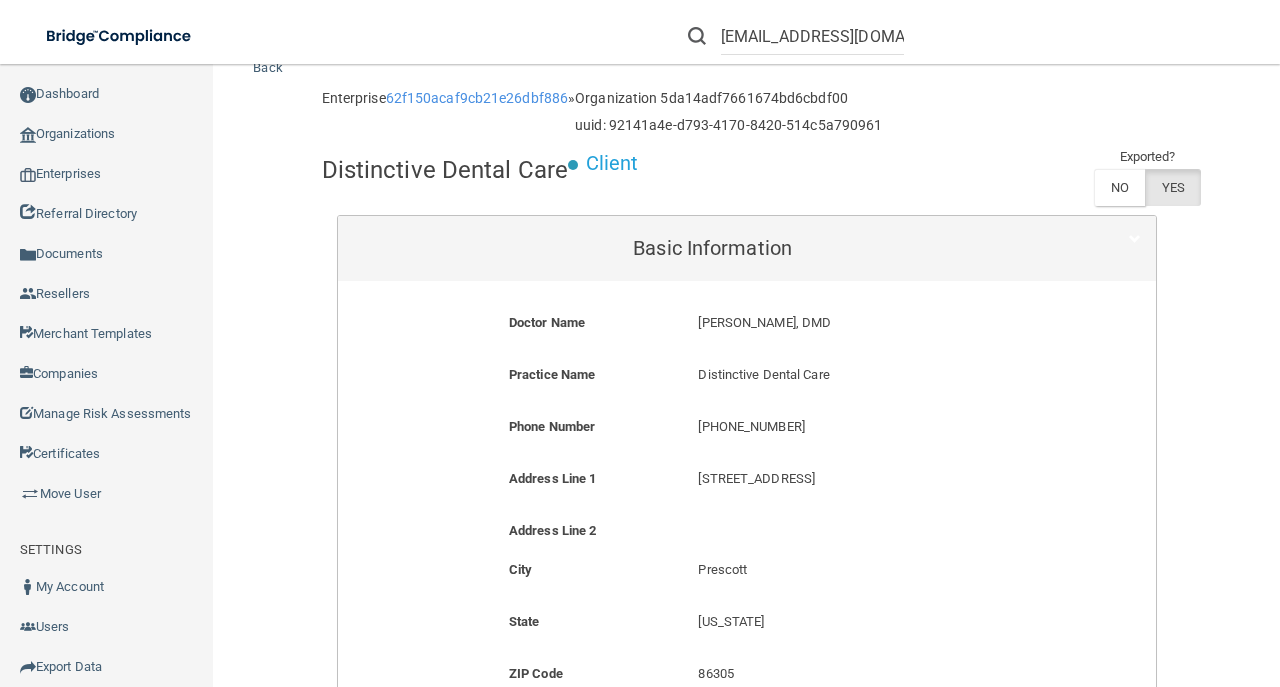 click on "(928) 499-4595" at bounding box center (872, 427) 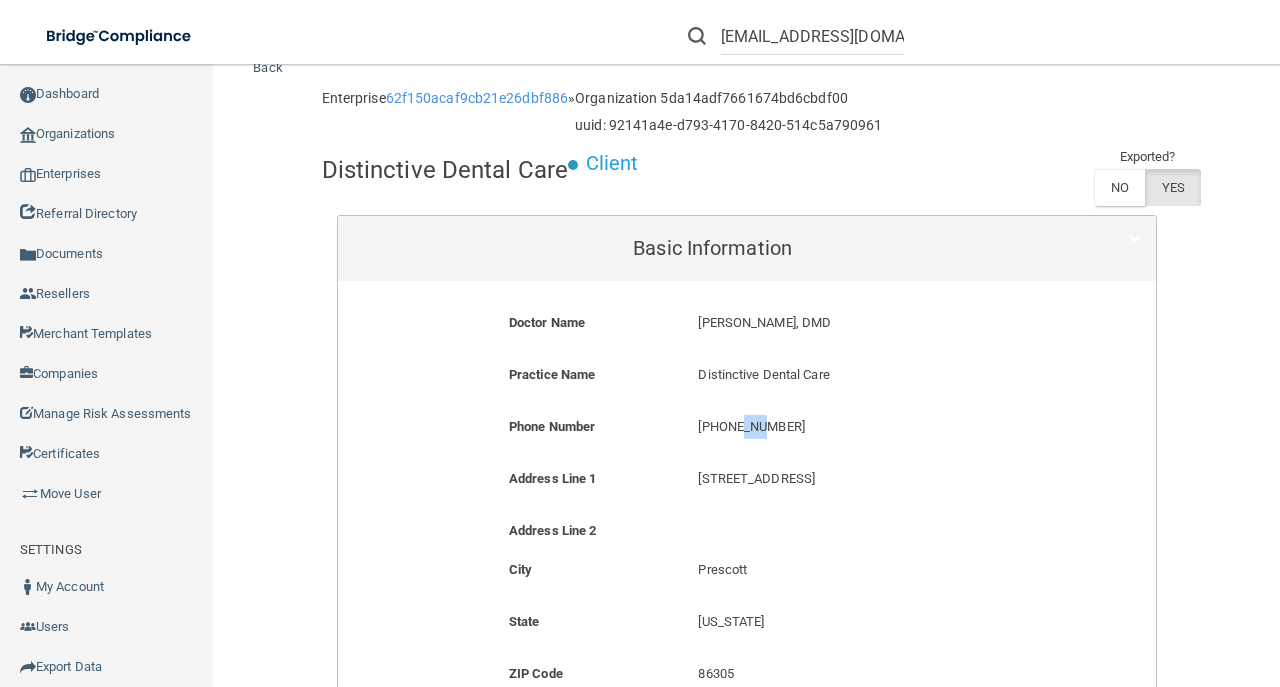 click on "(928) 499-4595" at bounding box center (872, 427) 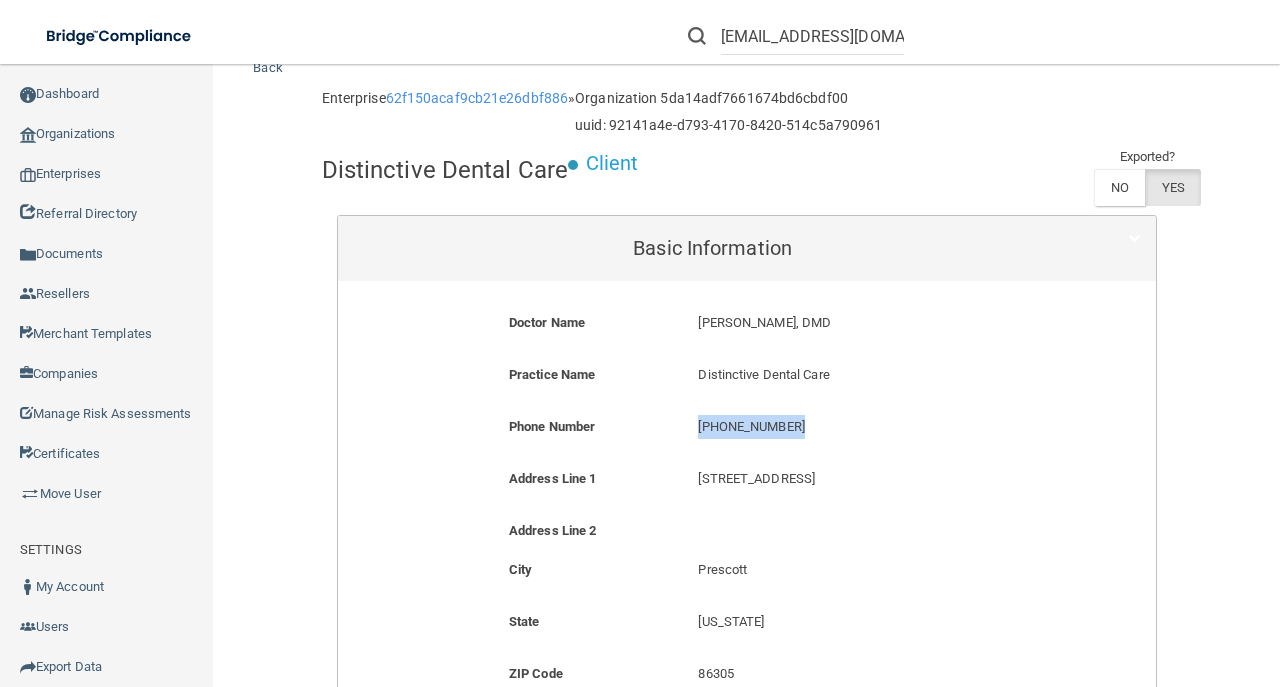 click on "(928) 499-4595" at bounding box center [872, 427] 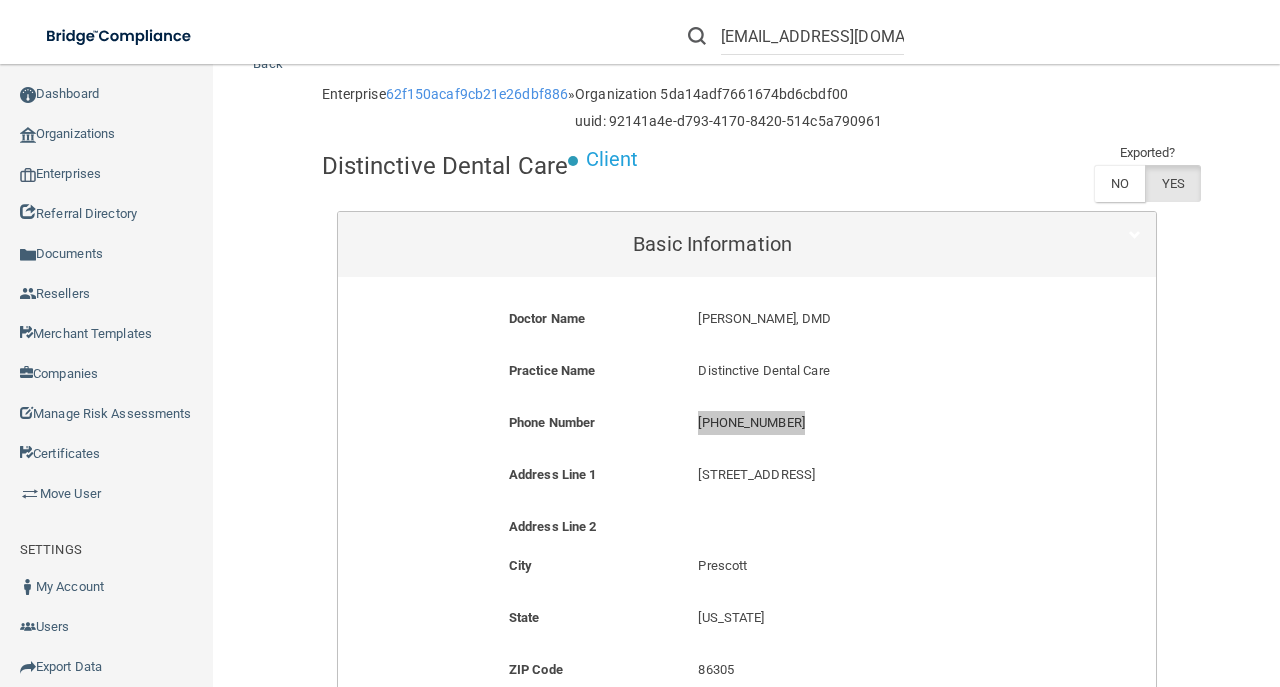scroll, scrollTop: 0, scrollLeft: 0, axis: both 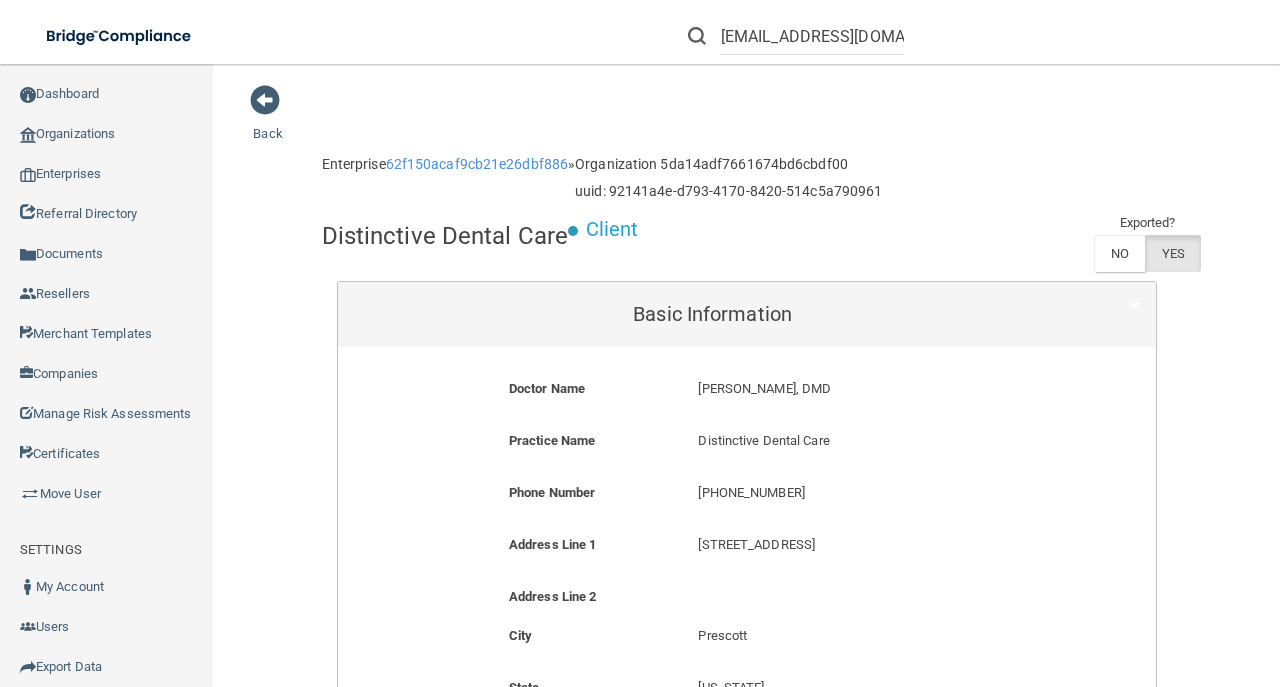 click on "Distinctive Dental Care" at bounding box center (445, 236) 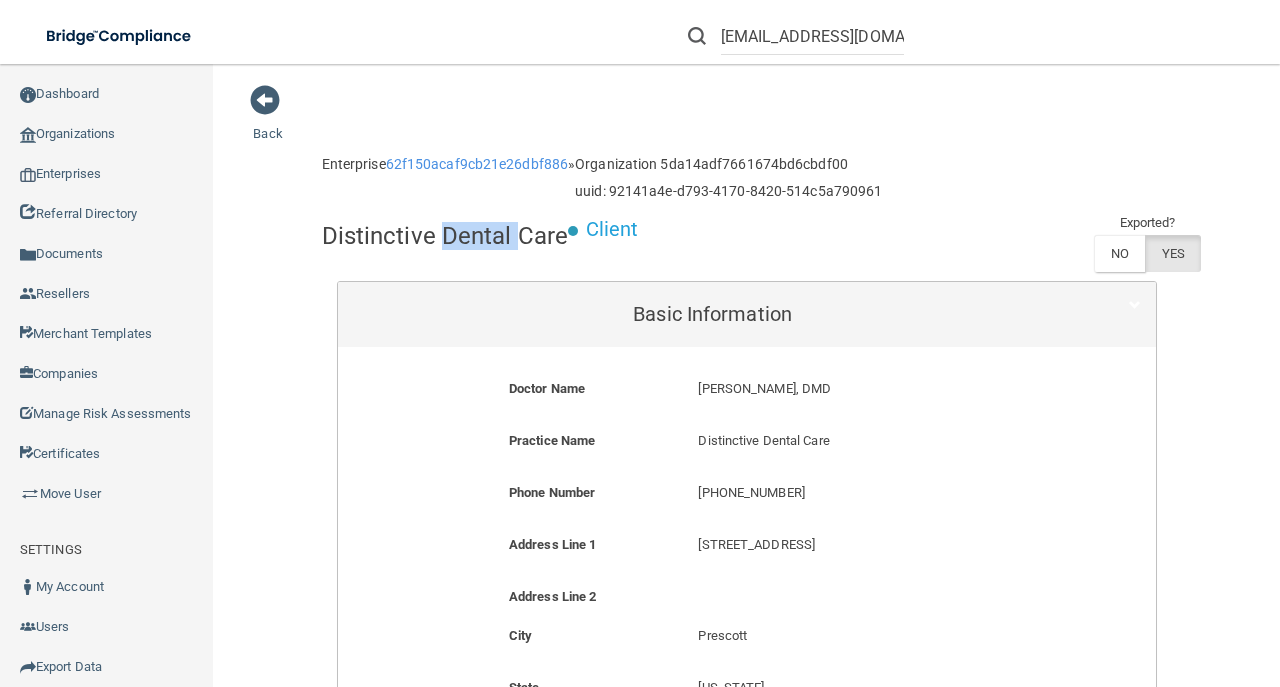 click on "Distinctive Dental Care" at bounding box center (445, 236) 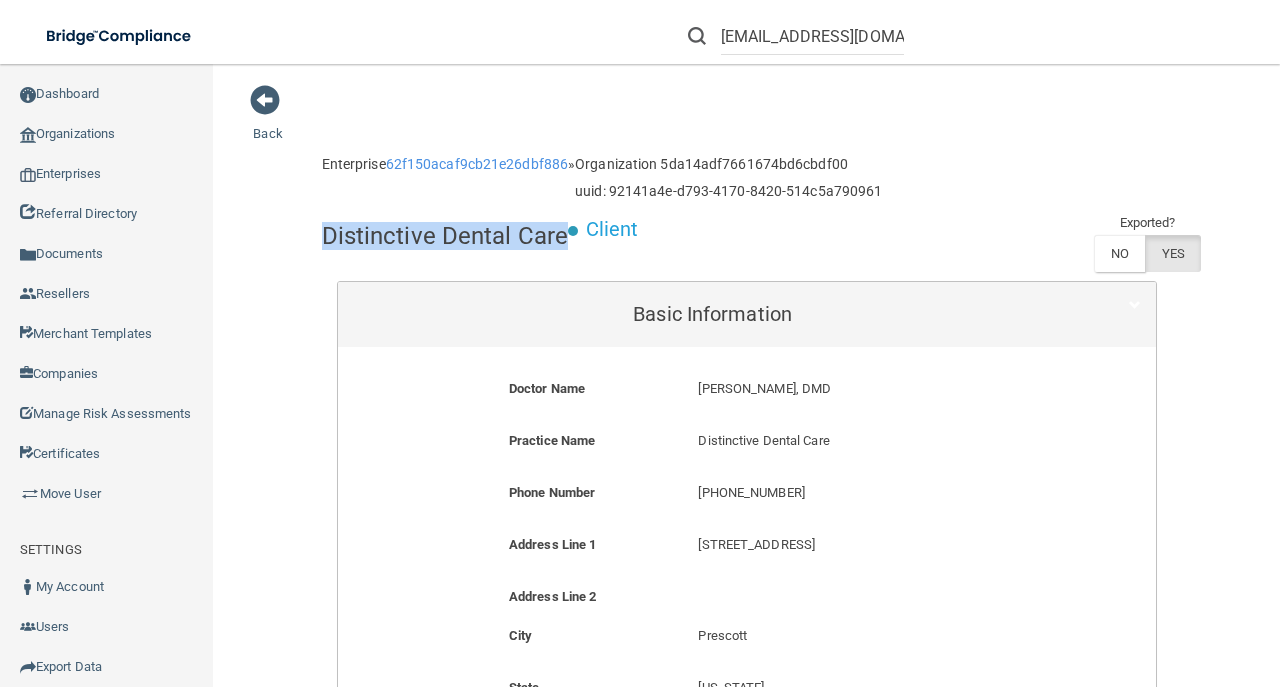click on "Distinctive Dental Care" at bounding box center (445, 236) 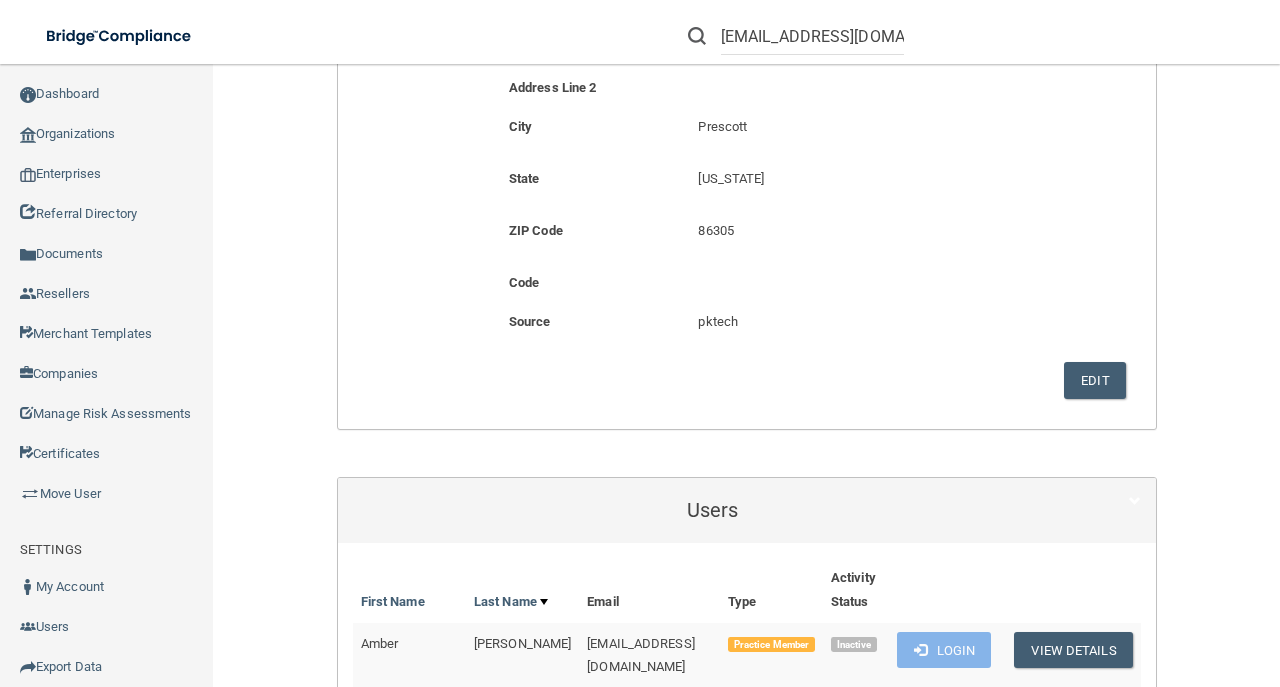 scroll, scrollTop: 533, scrollLeft: 0, axis: vertical 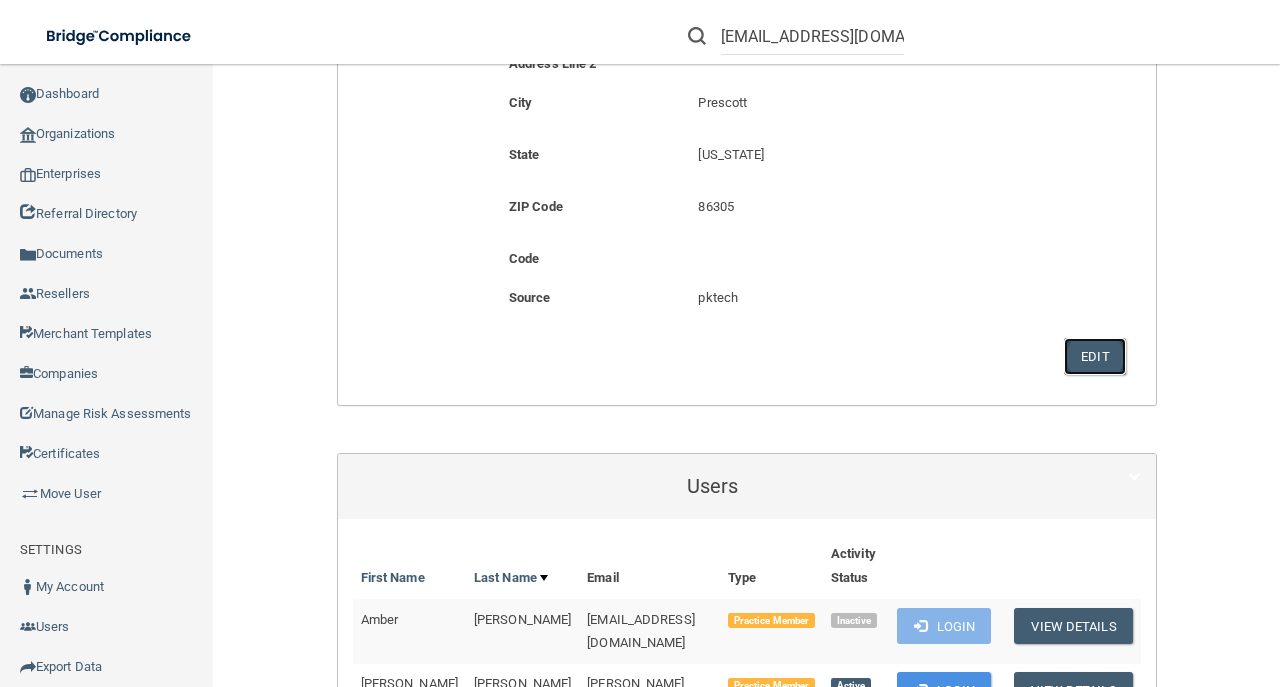 click on "Edit" at bounding box center (1094, 356) 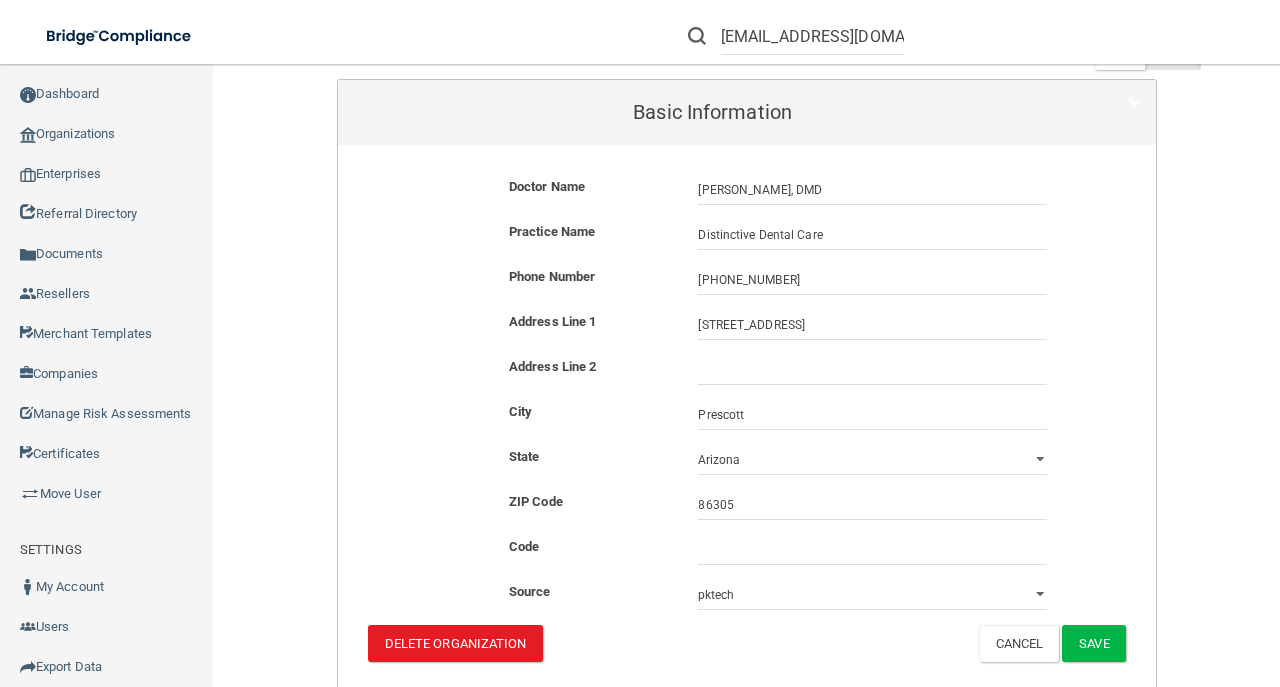 scroll, scrollTop: 200, scrollLeft: 0, axis: vertical 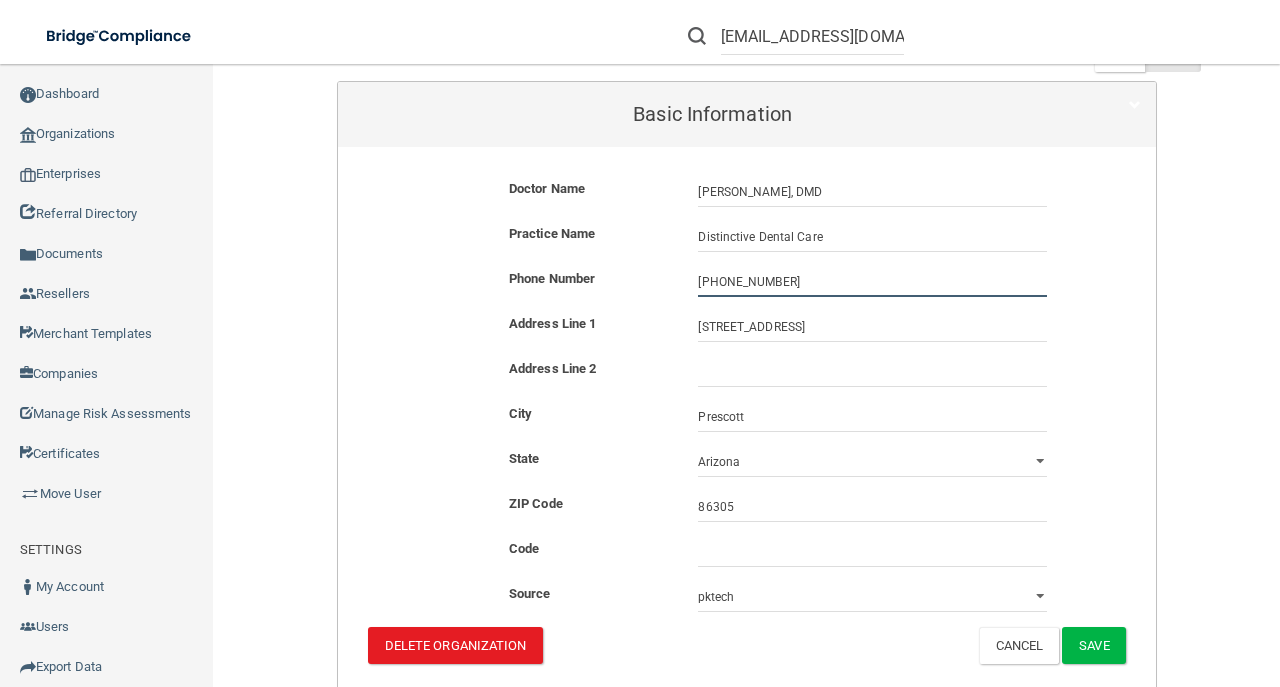 drag, startPoint x: 782, startPoint y: 282, endPoint x: 586, endPoint y: 252, distance: 198.28262 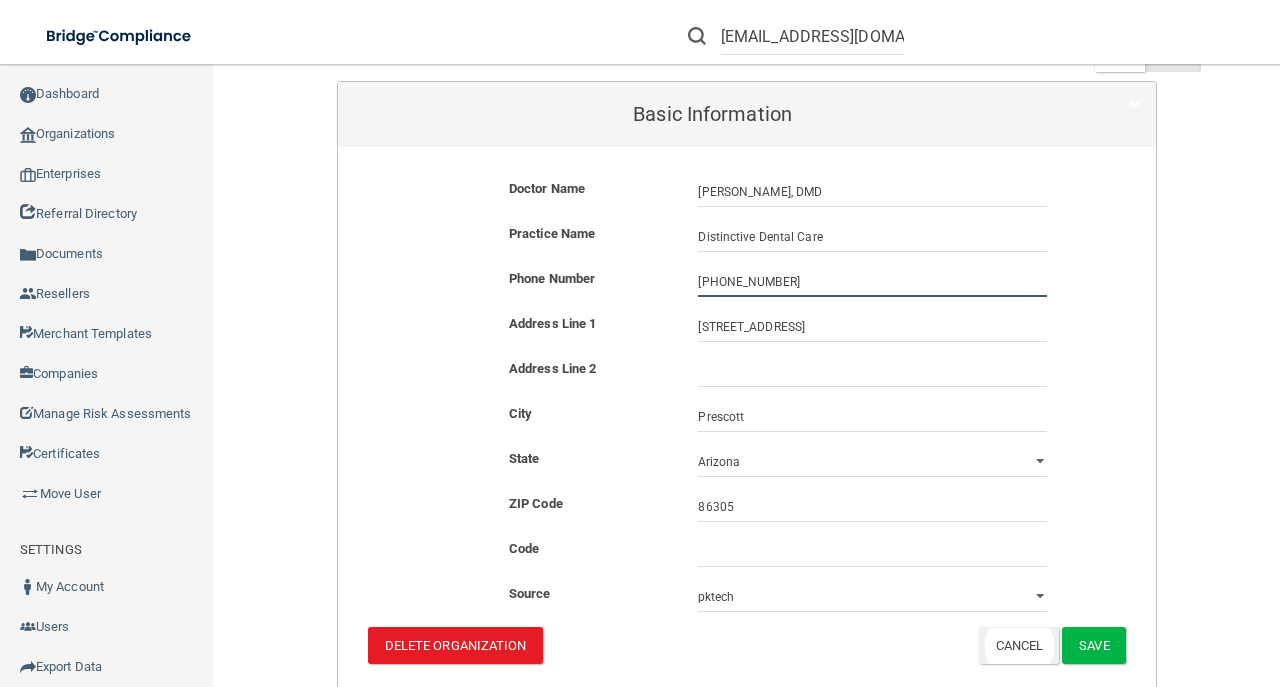 scroll, scrollTop: 333, scrollLeft: 0, axis: vertical 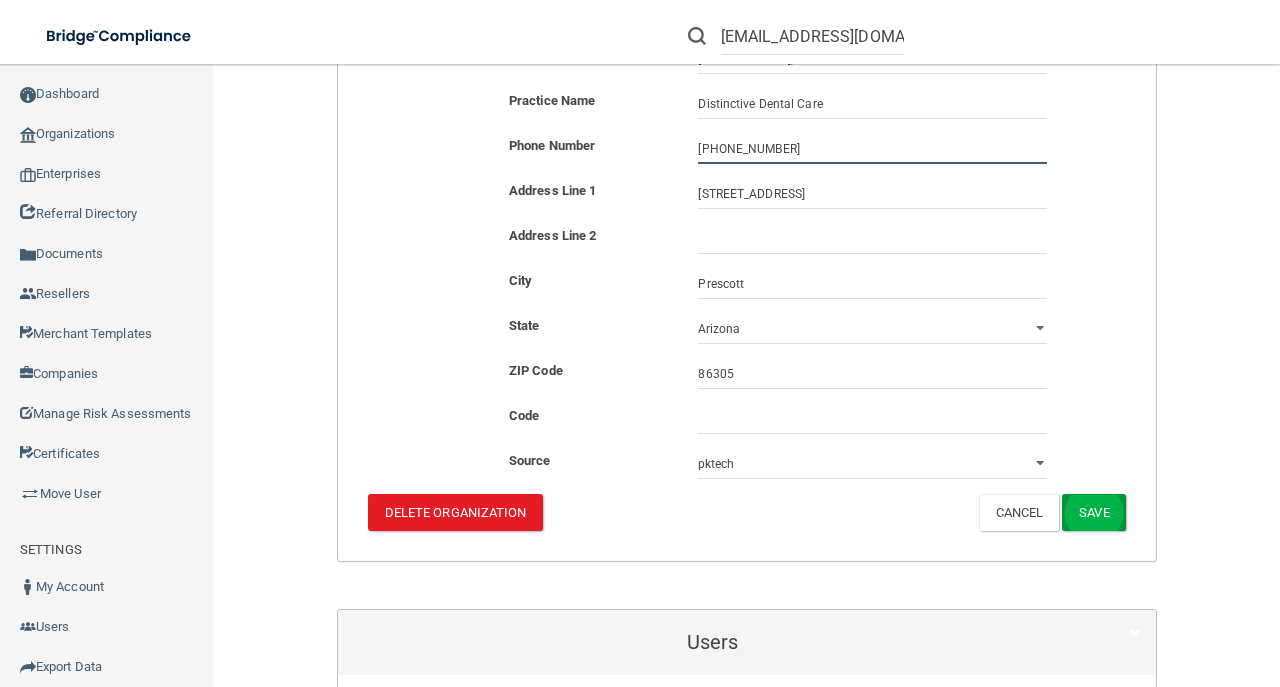 type on "[PHONE_NUMBER]" 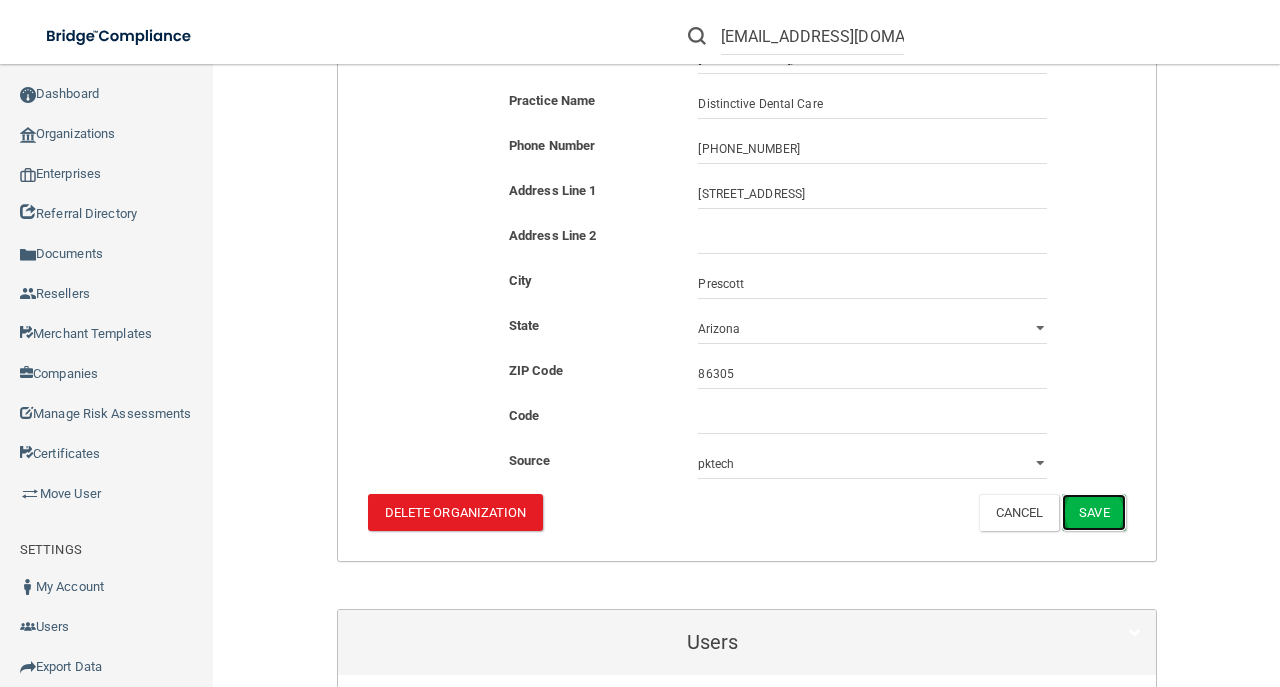click on "Save" at bounding box center (1093, 512) 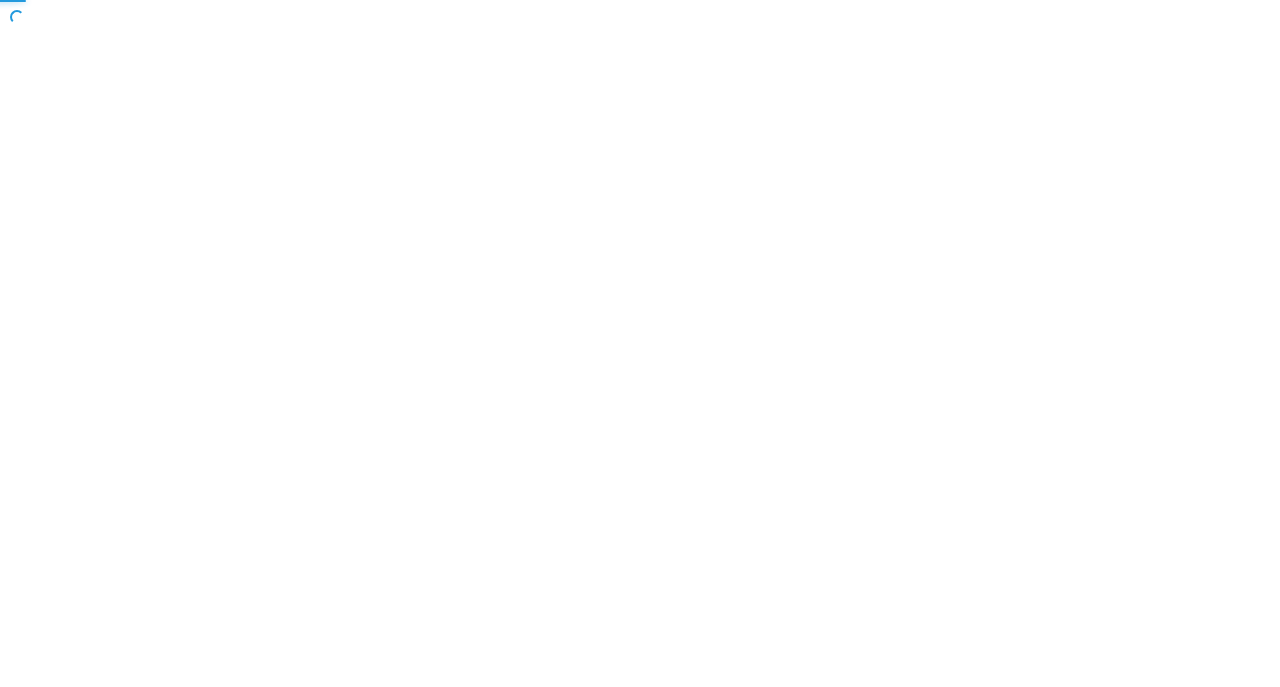 scroll, scrollTop: 0, scrollLeft: 0, axis: both 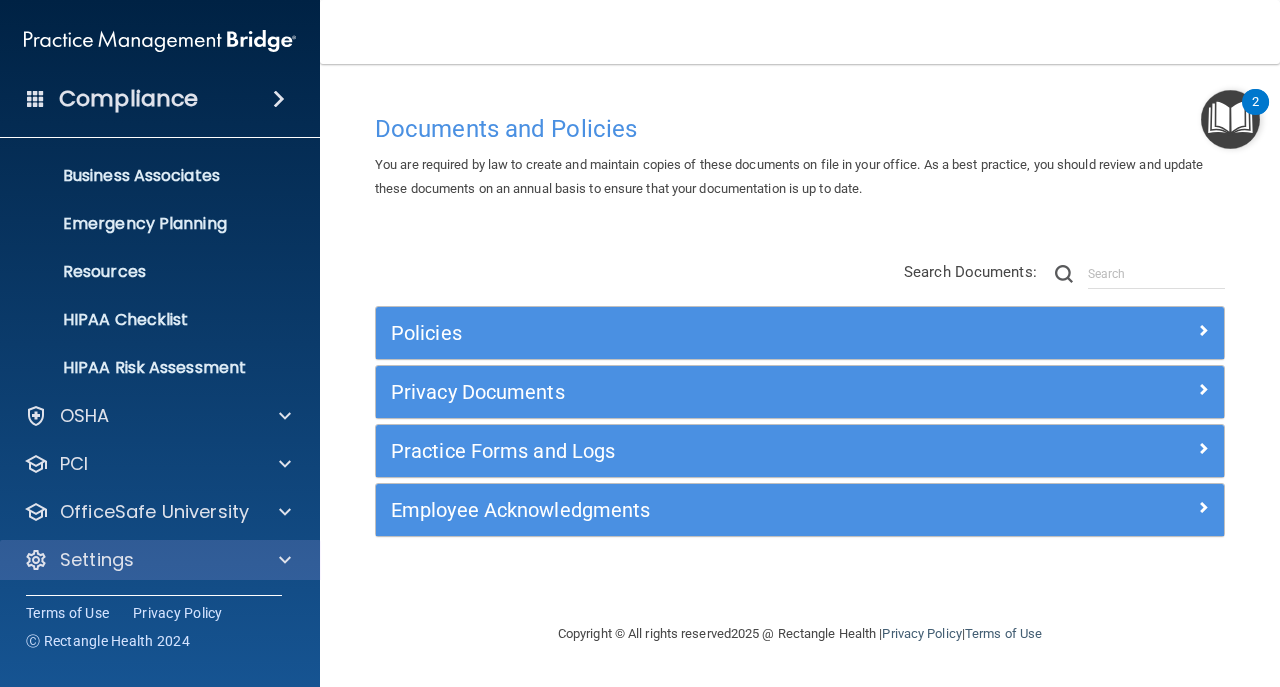 click on "Settings" at bounding box center [160, 560] 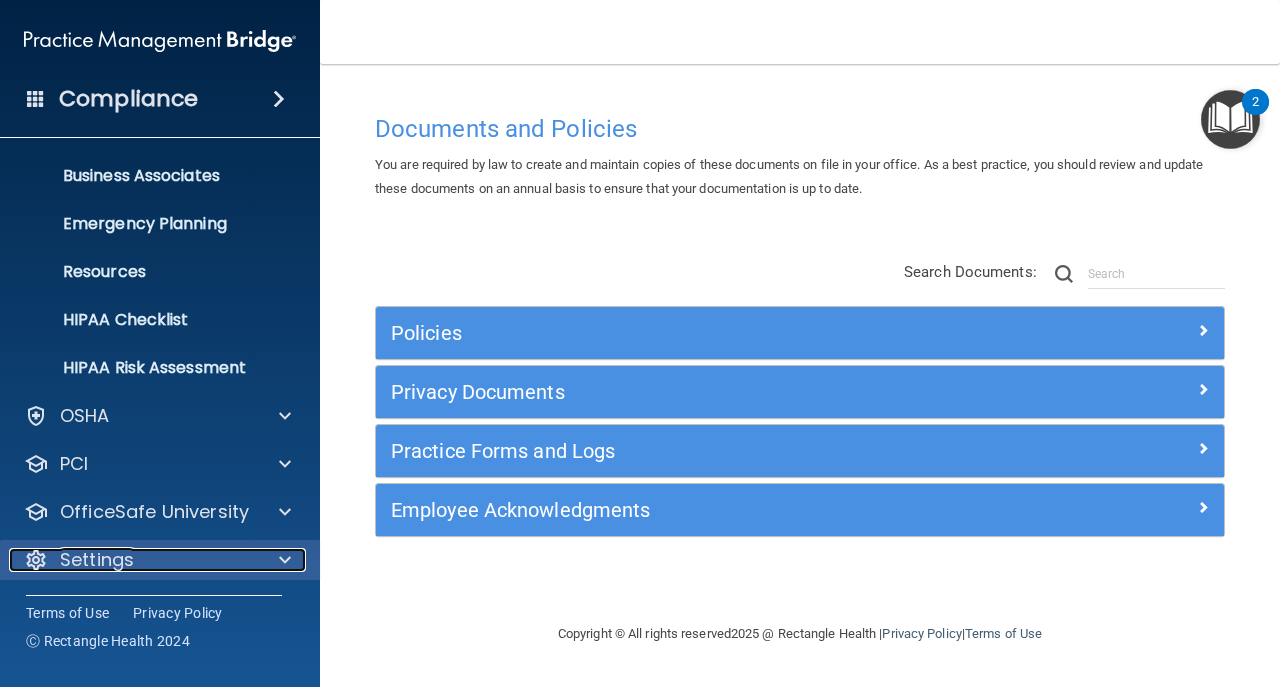 click on "Settings" at bounding box center (133, 560) 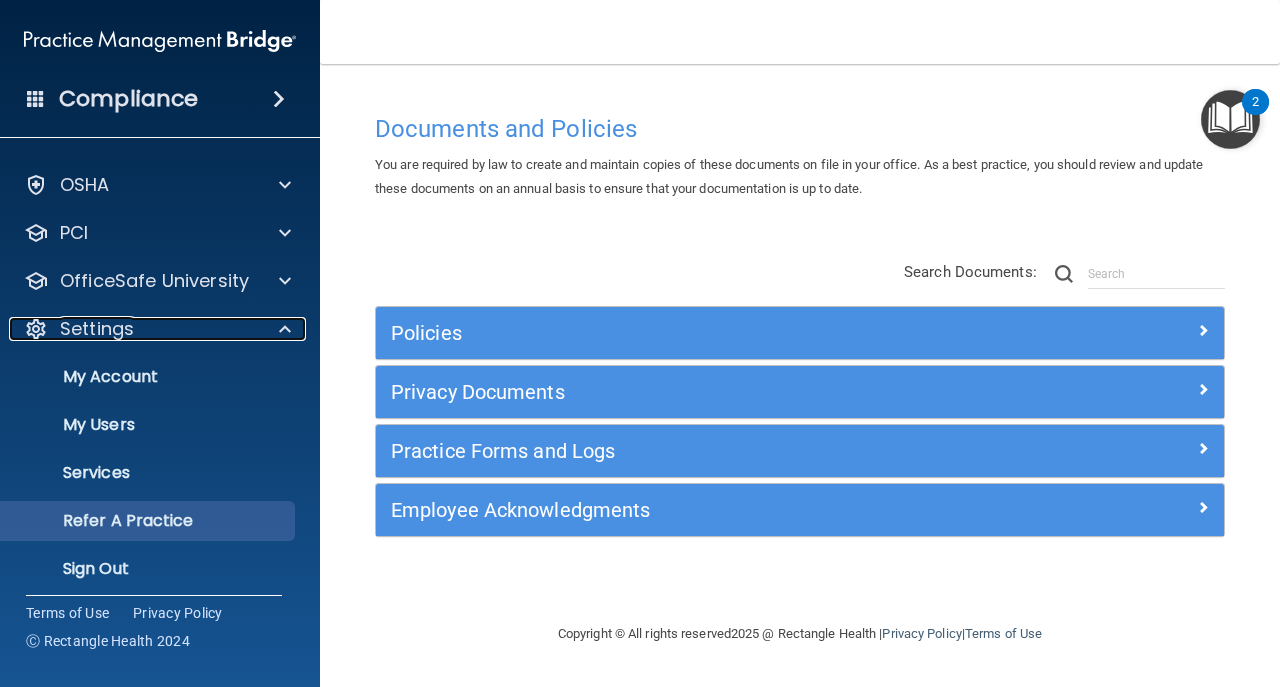 scroll, scrollTop: 382, scrollLeft: 0, axis: vertical 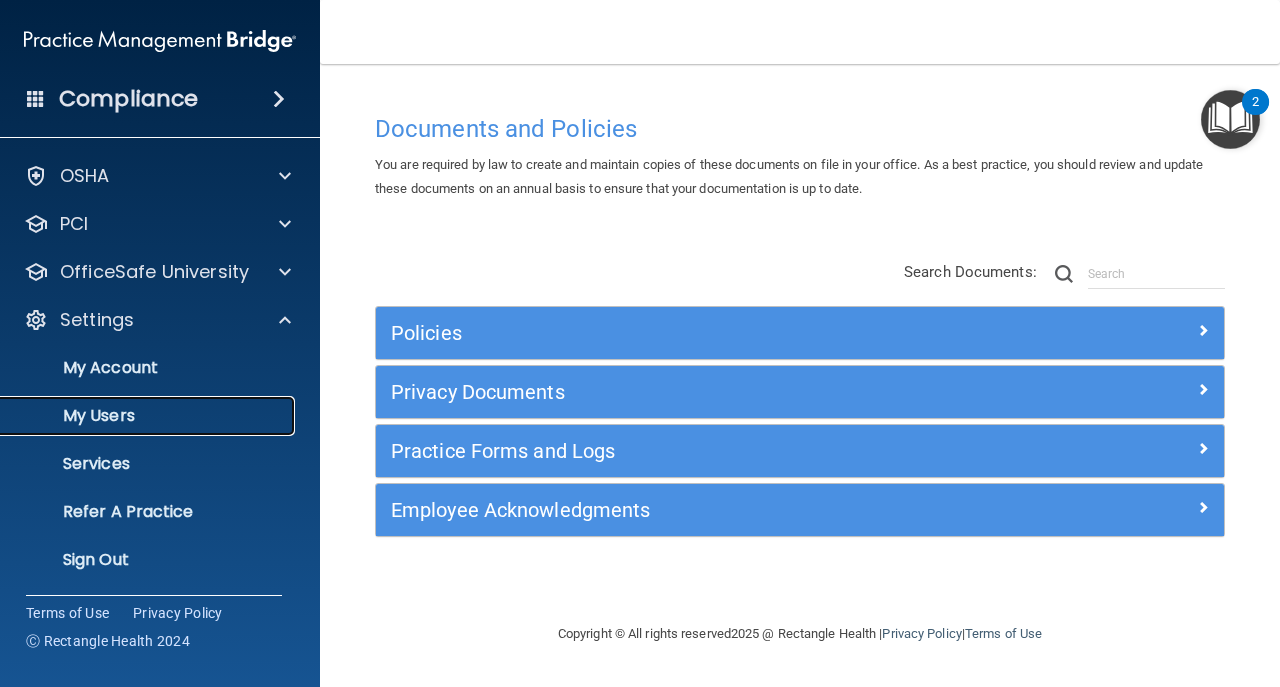 click on "My Users" at bounding box center (137, 416) 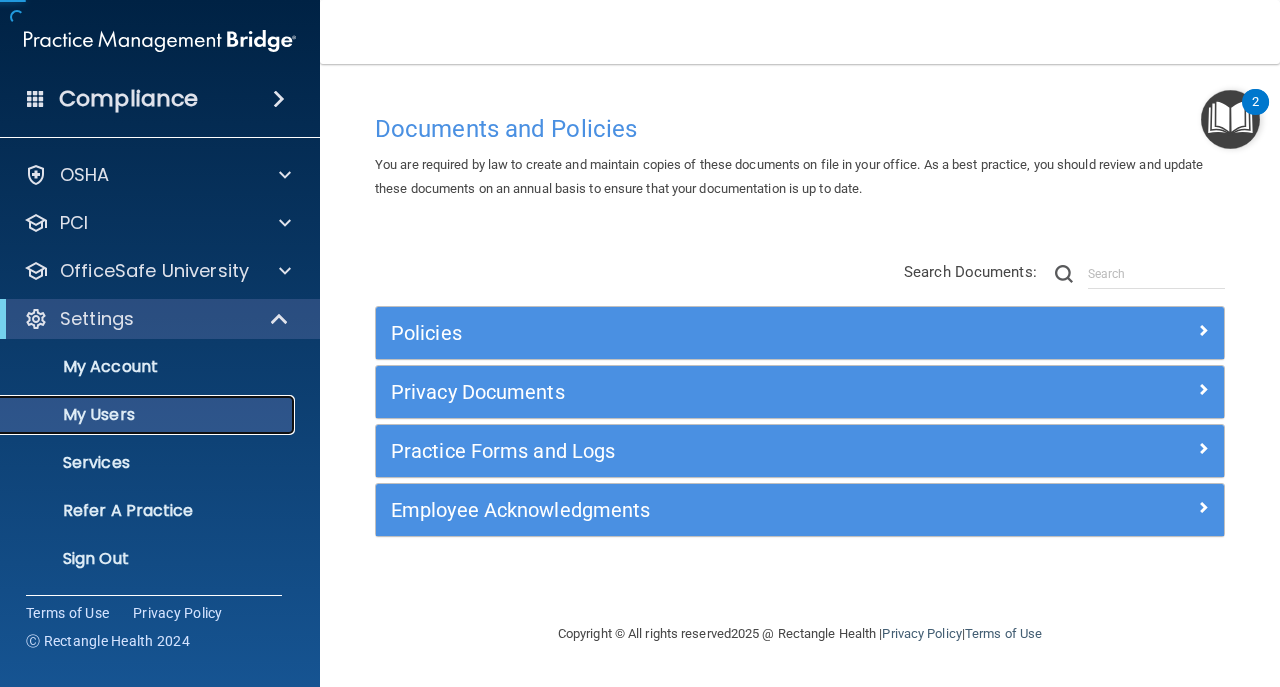 scroll, scrollTop: 46, scrollLeft: 0, axis: vertical 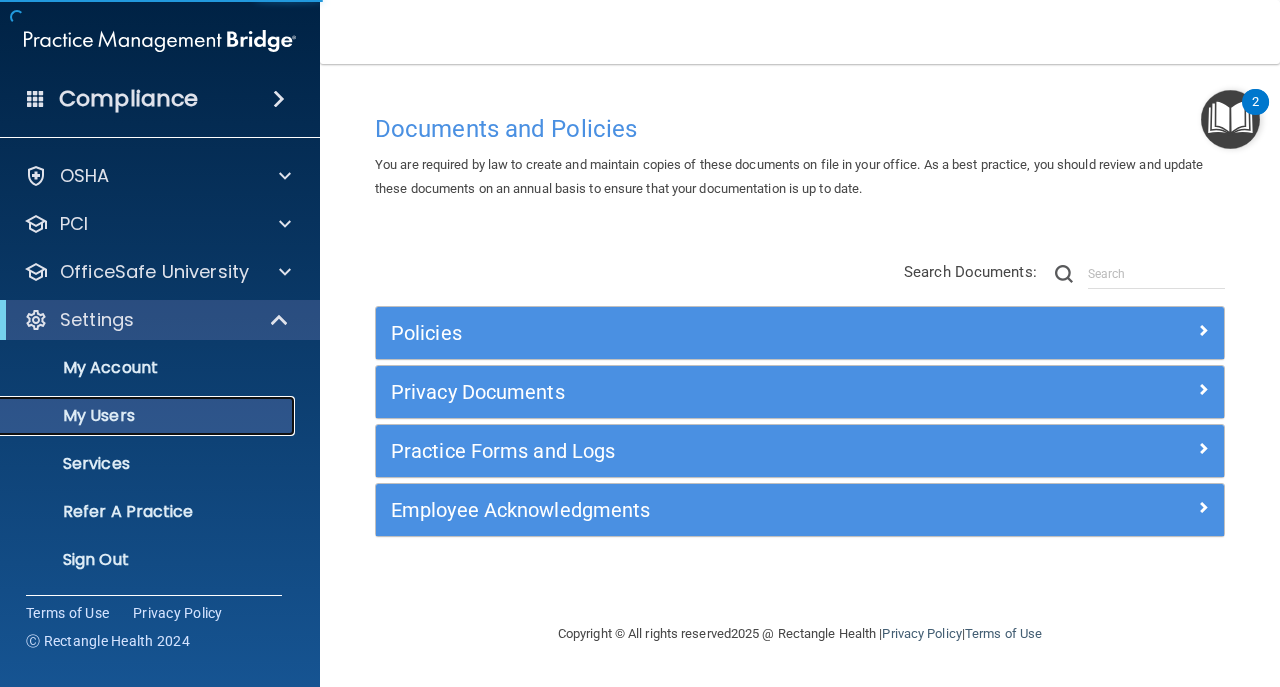 select on "20" 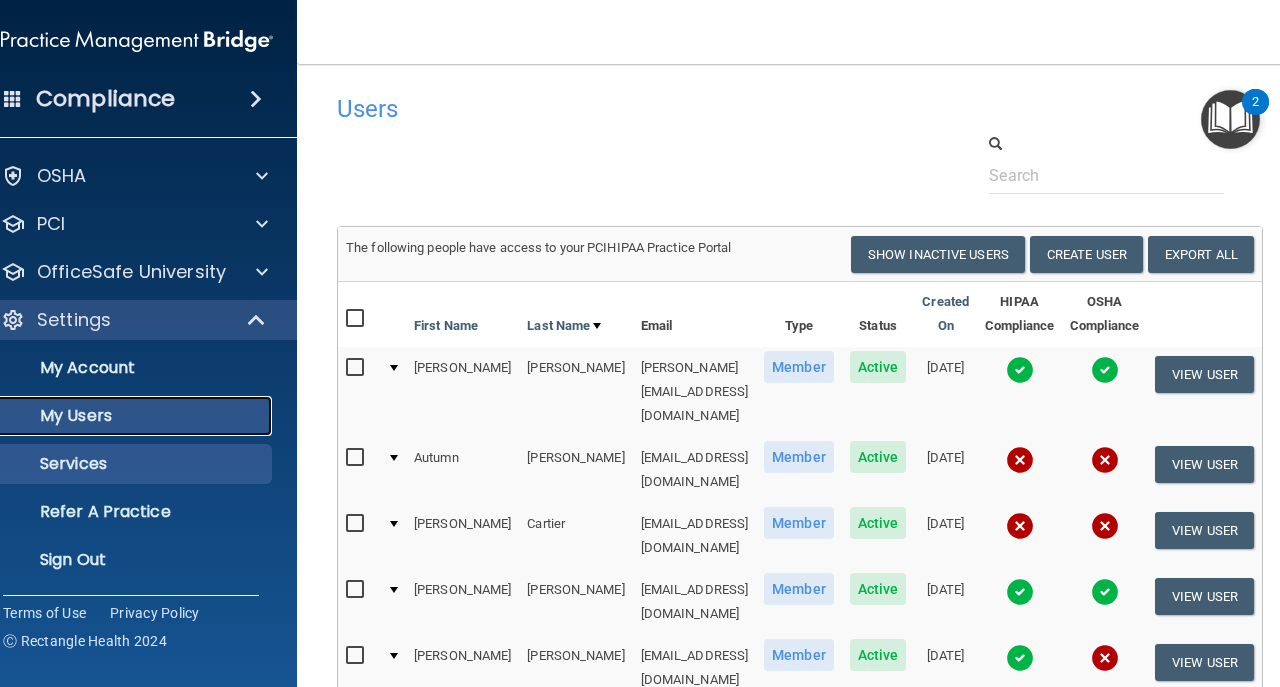 scroll, scrollTop: 0, scrollLeft: 0, axis: both 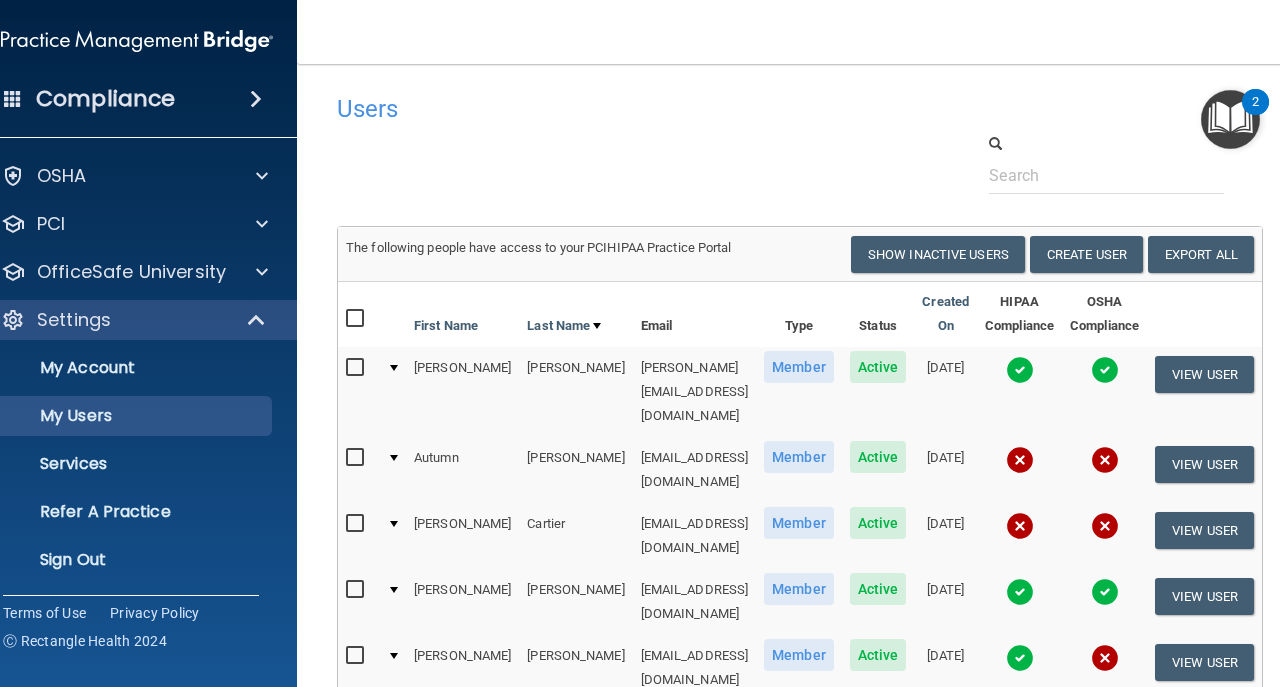click on "Users                   Success!  New user created.  ×                 Error!  The user couldn't be created.  ×                 Success!  The user was updated.  ×                 Error!  The user was not updated.  ×                 Success!  The user was deleted.  ×                 Error!  The user was not deleted.  ×                                                                     The following people have access to your PCIHIPAA Practice Portal               Resend Invite   Export All   Create User   Show Inactive Users                                        First Name            Last Name         Email  Type  Status     Created On         HIPAA Compliance  OSHA Compliance                         Kandice  Arnold  kandice.a@hotmail.com      Member          Active    12/15/2023                  View User                        Autumn  Butler  autumnbutler@live.com      Member          Active    12/15/2023                  View User                        Denise  Cartier  tazcartier@aol.com" at bounding box center [800, 693] 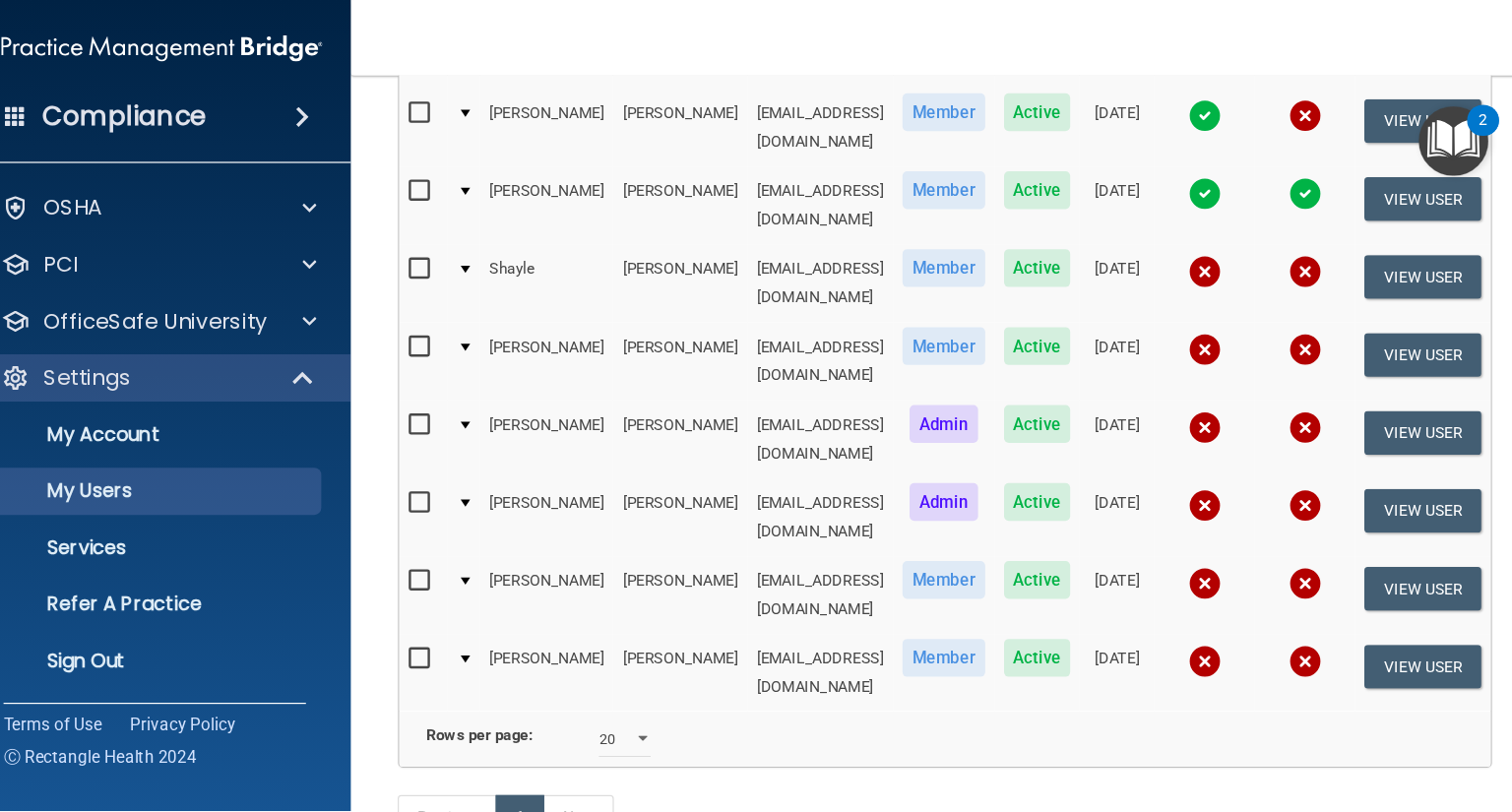 scroll, scrollTop: 554, scrollLeft: 0, axis: vertical 